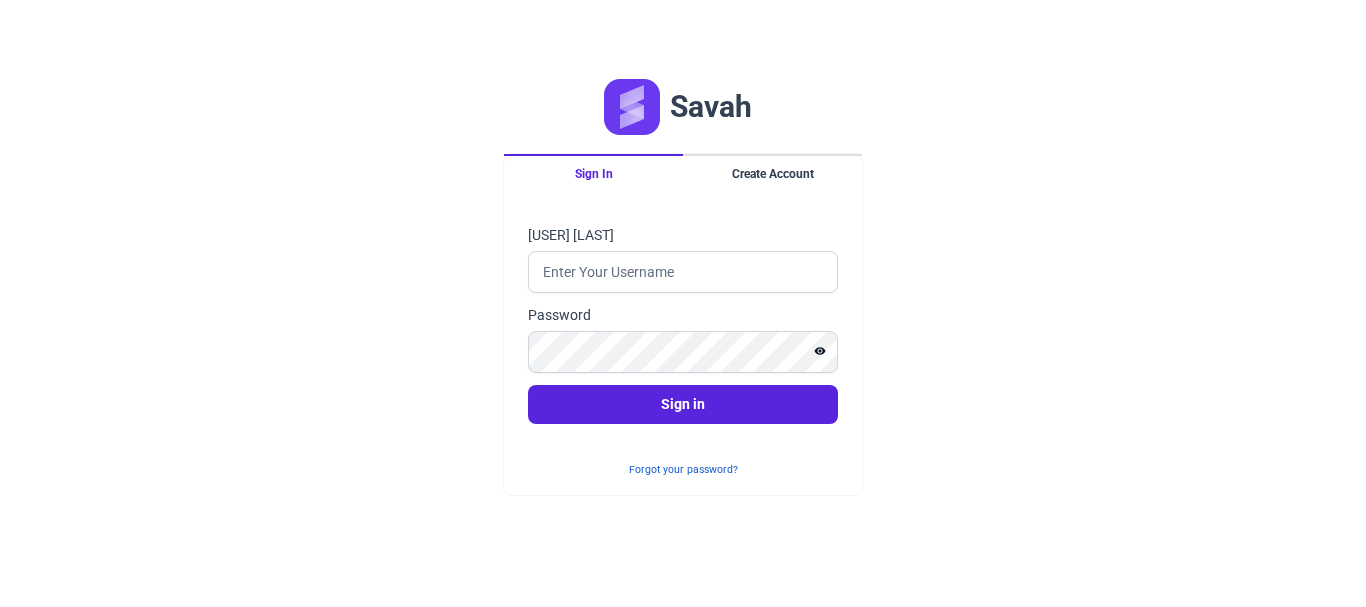 scroll, scrollTop: 0, scrollLeft: 0, axis: both 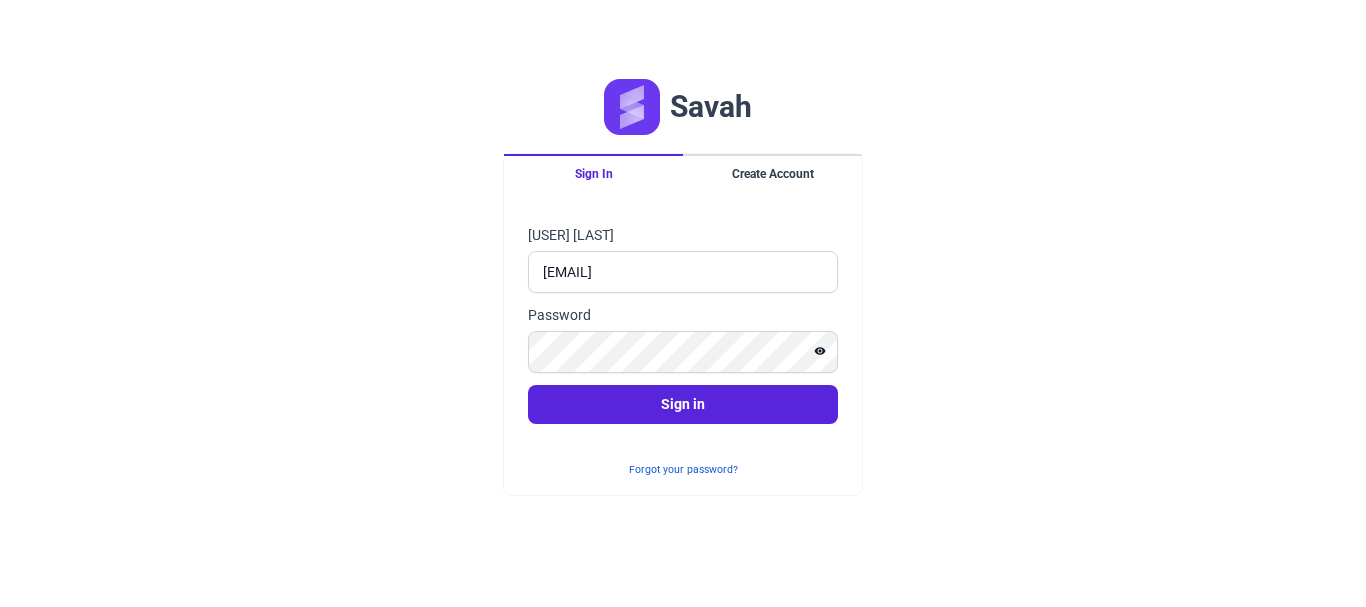 type on "[EMAIL]" 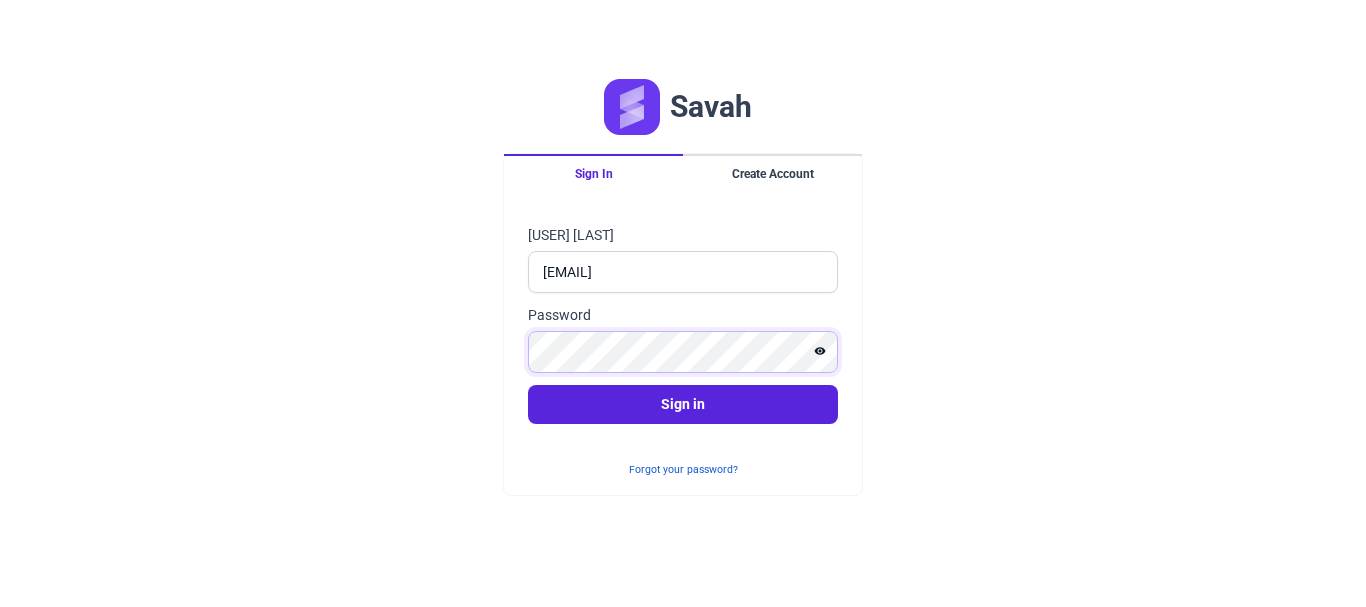 click on "Sign in" 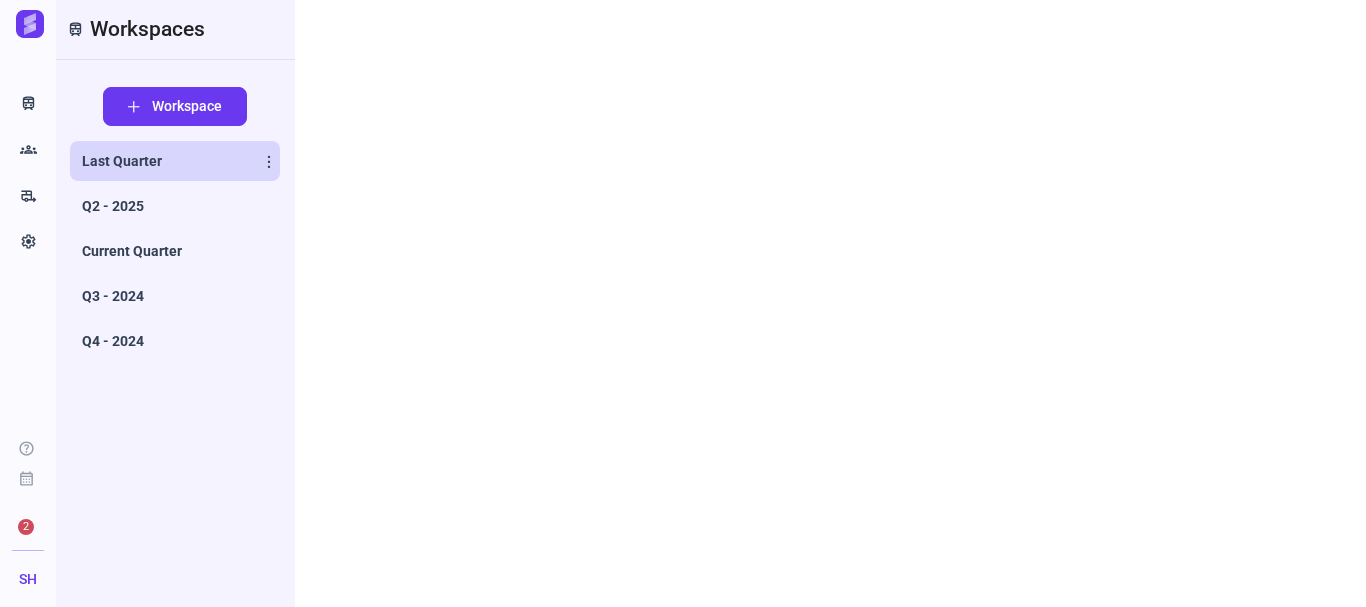 click on "Last Quarter" at bounding box center [122, 161] 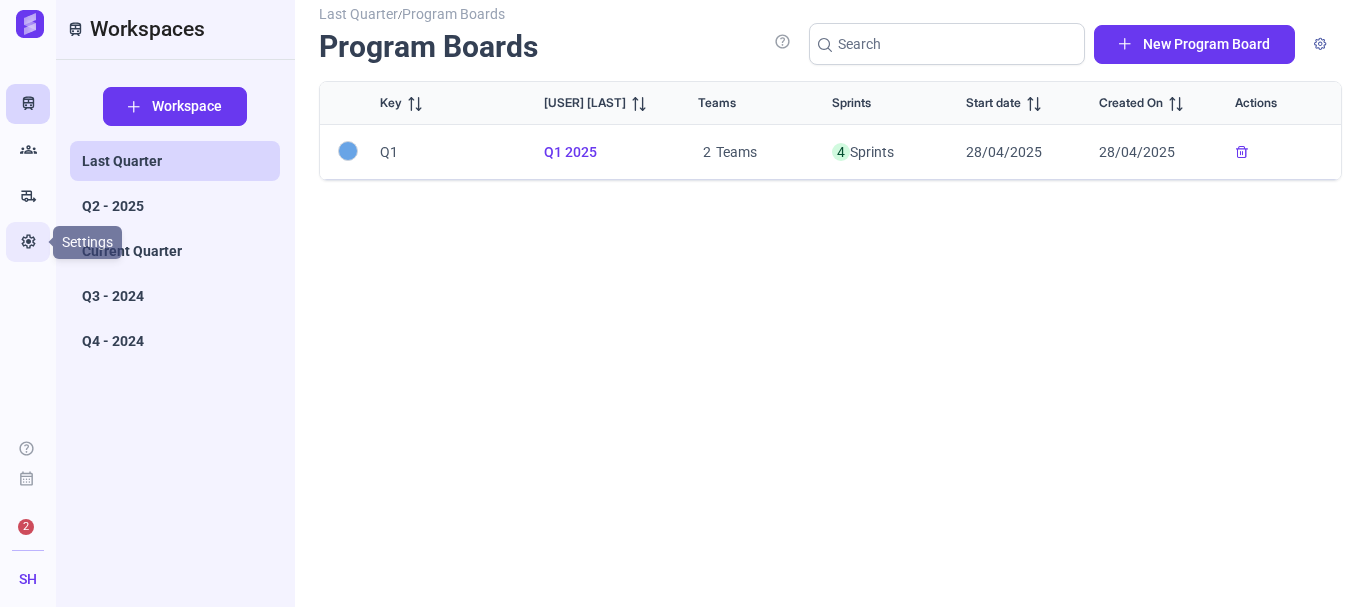 click on "Settings" at bounding box center (28, 242) 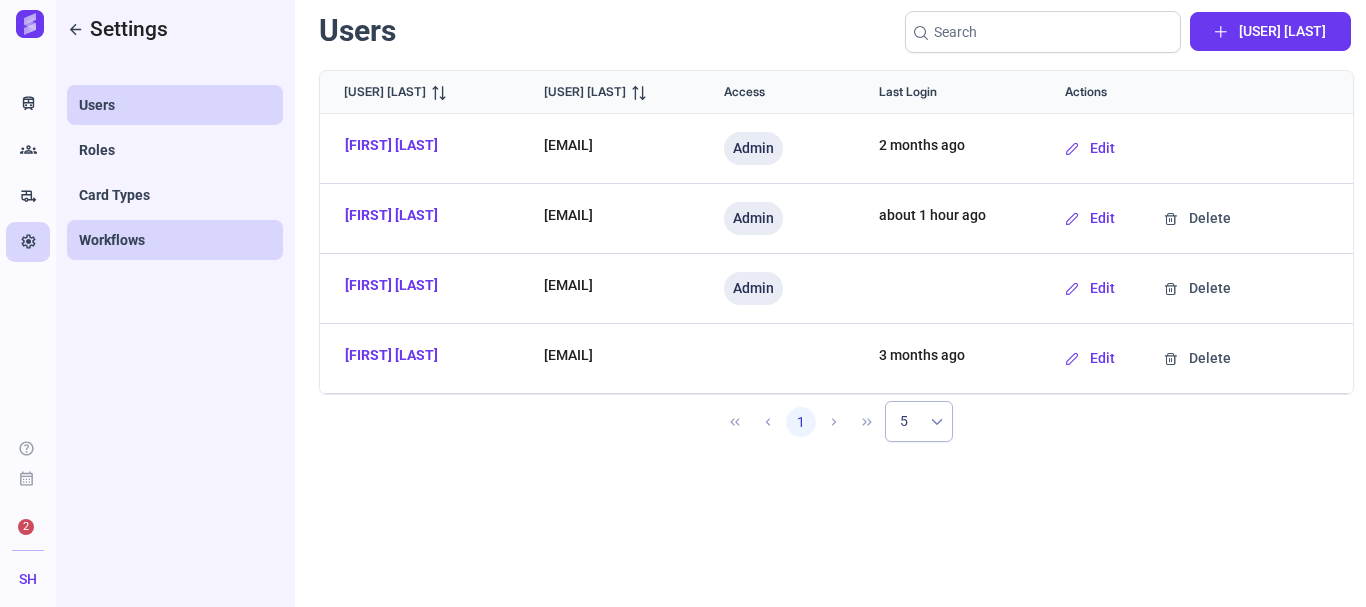 click on "Workflows" at bounding box center (112, 240) 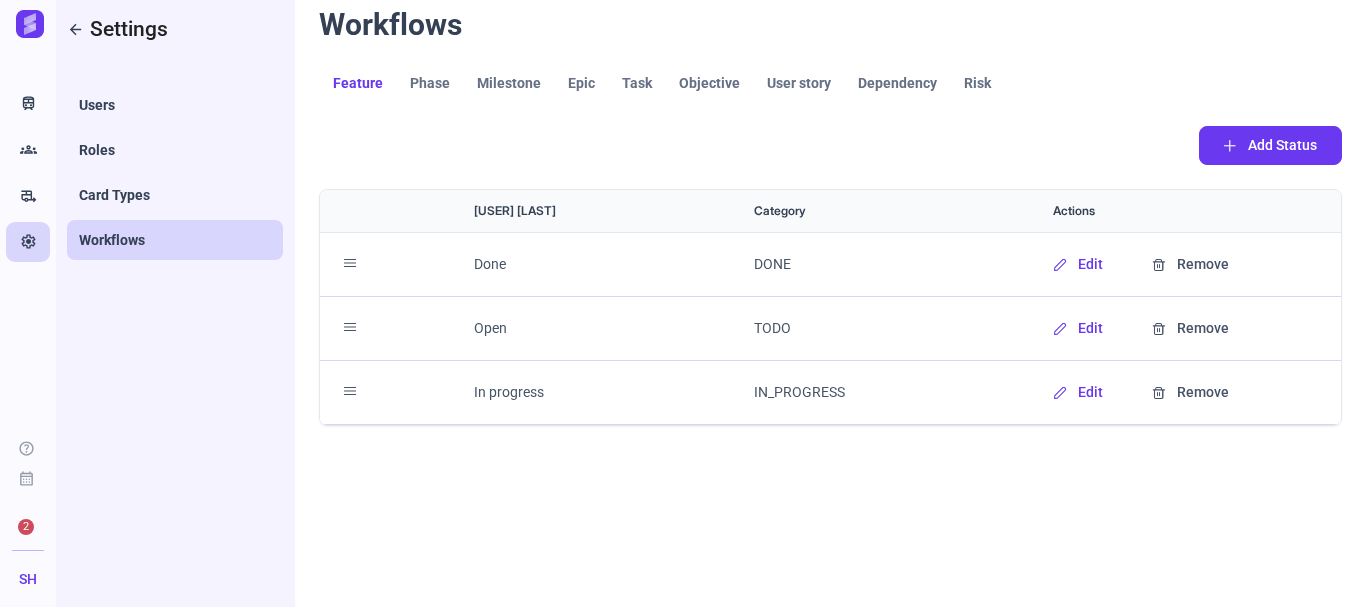 drag, startPoint x: 352, startPoint y: 263, endPoint x: 356, endPoint y: 337, distance: 74.10803 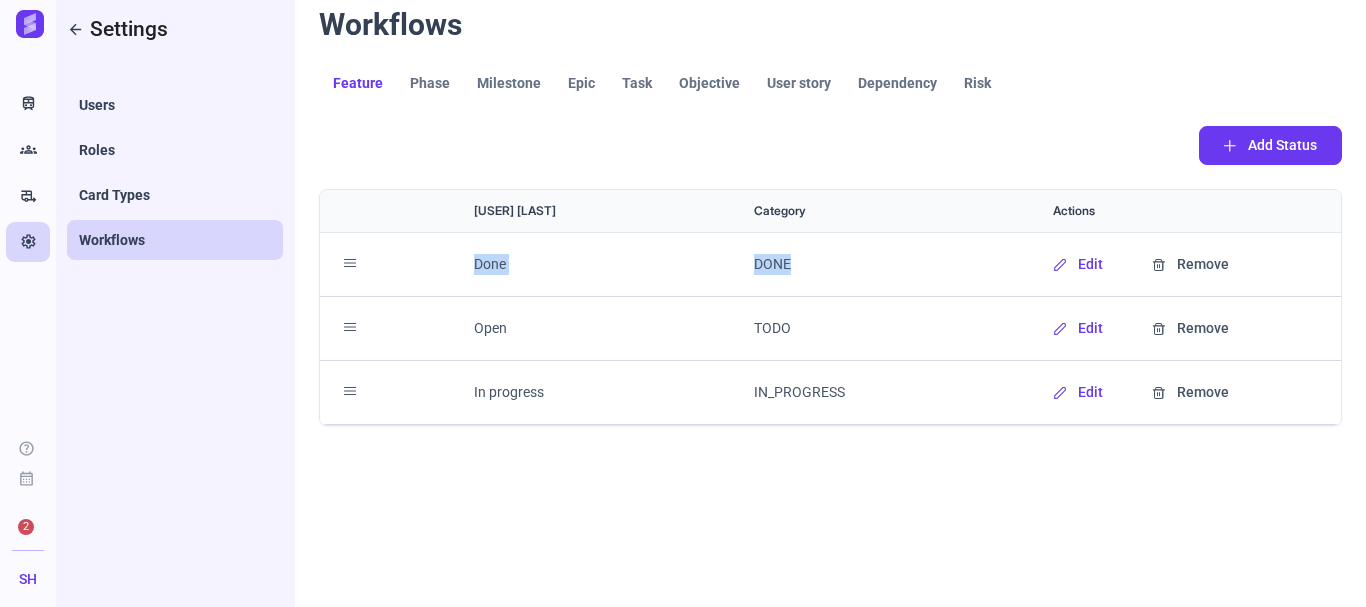 drag, startPoint x: 354, startPoint y: 321, endPoint x: 349, endPoint y: 244, distance: 77.16217 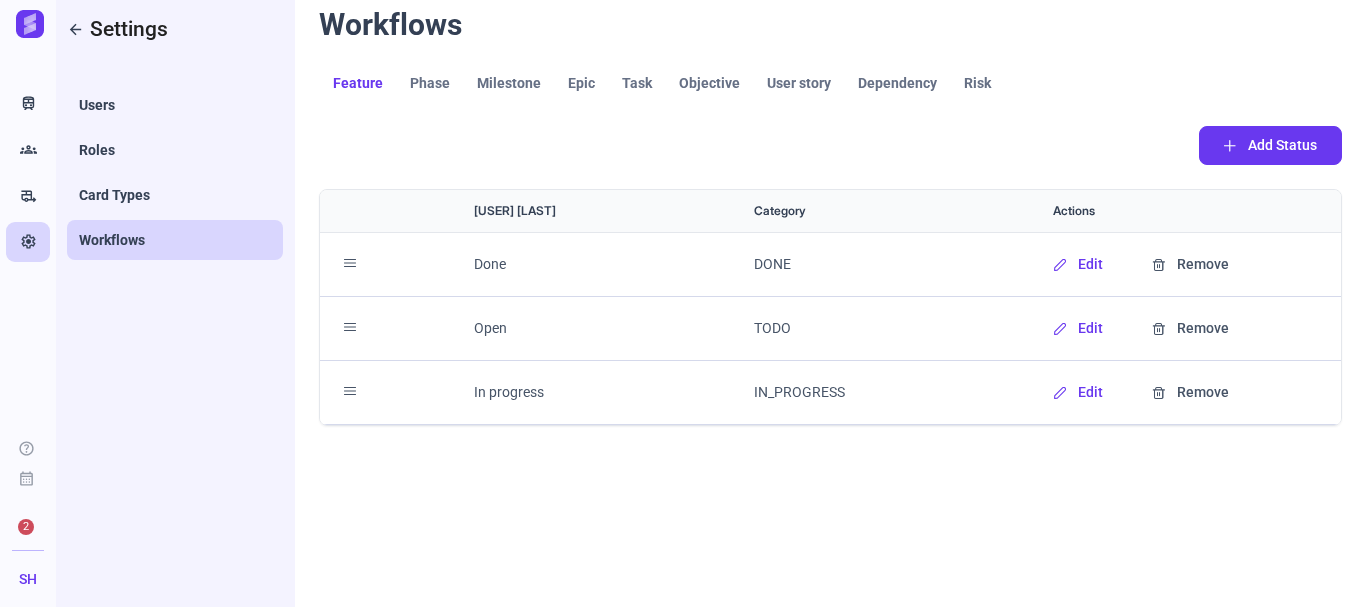 drag, startPoint x: 345, startPoint y: 336, endPoint x: 332, endPoint y: 284, distance: 53.600372 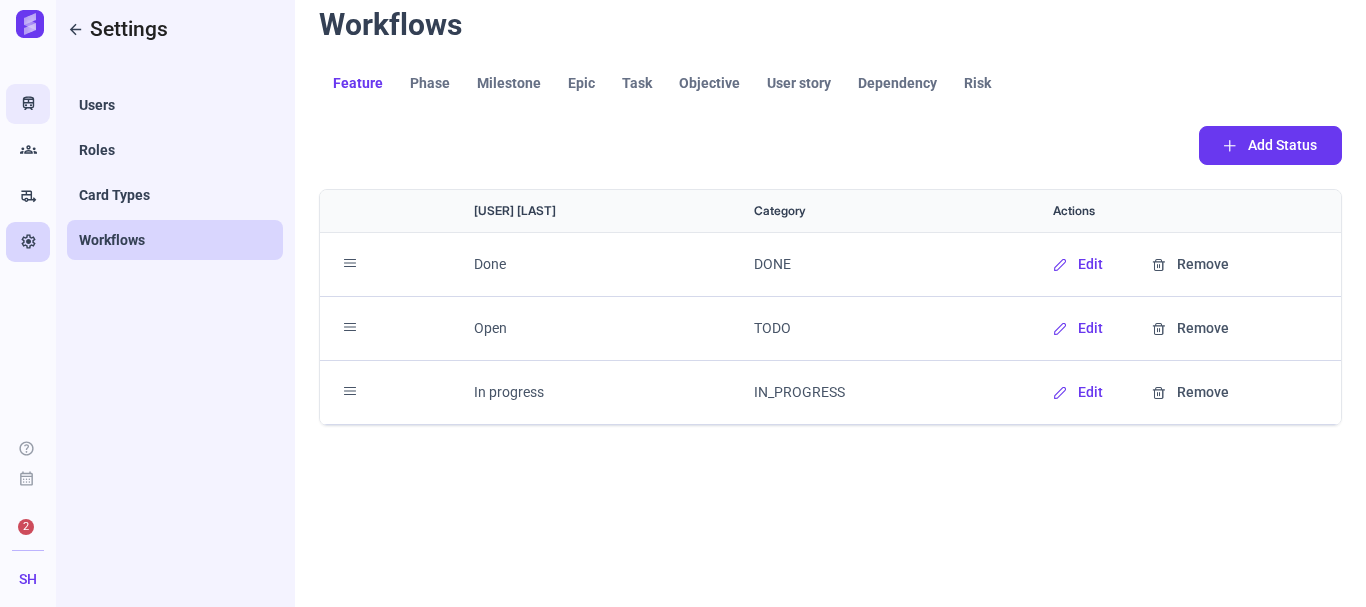 click on "Train" at bounding box center (28, 104) 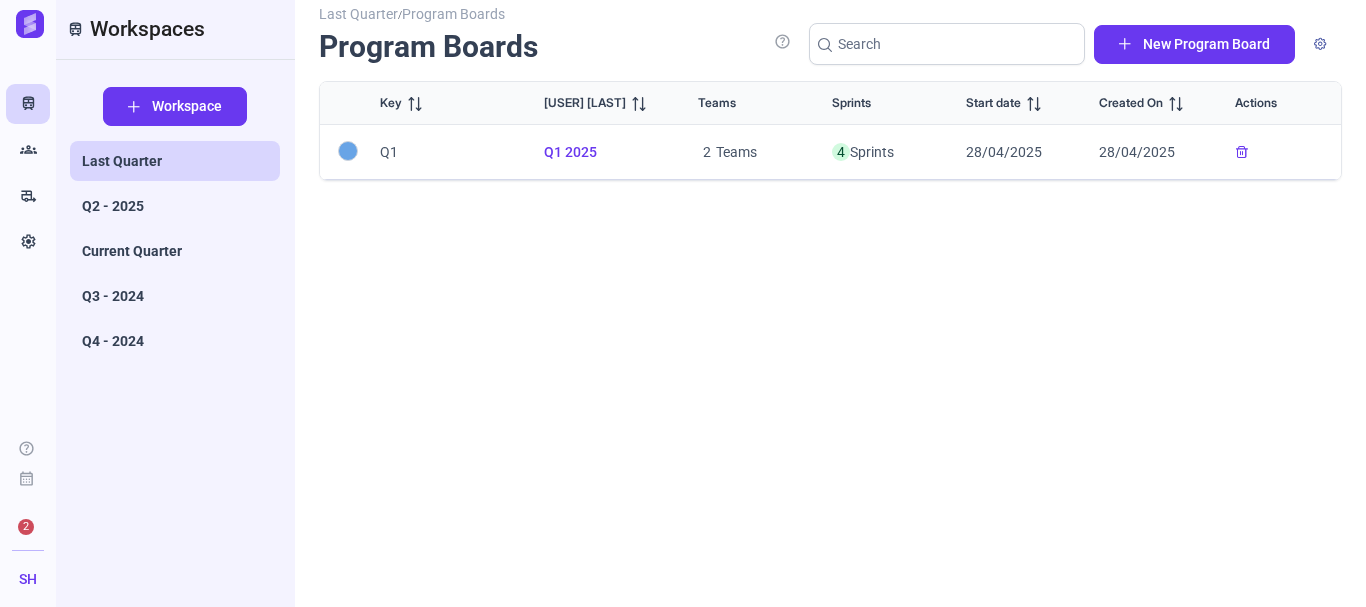 click on "[QUARTER] [YEAR]" at bounding box center (597, 152) 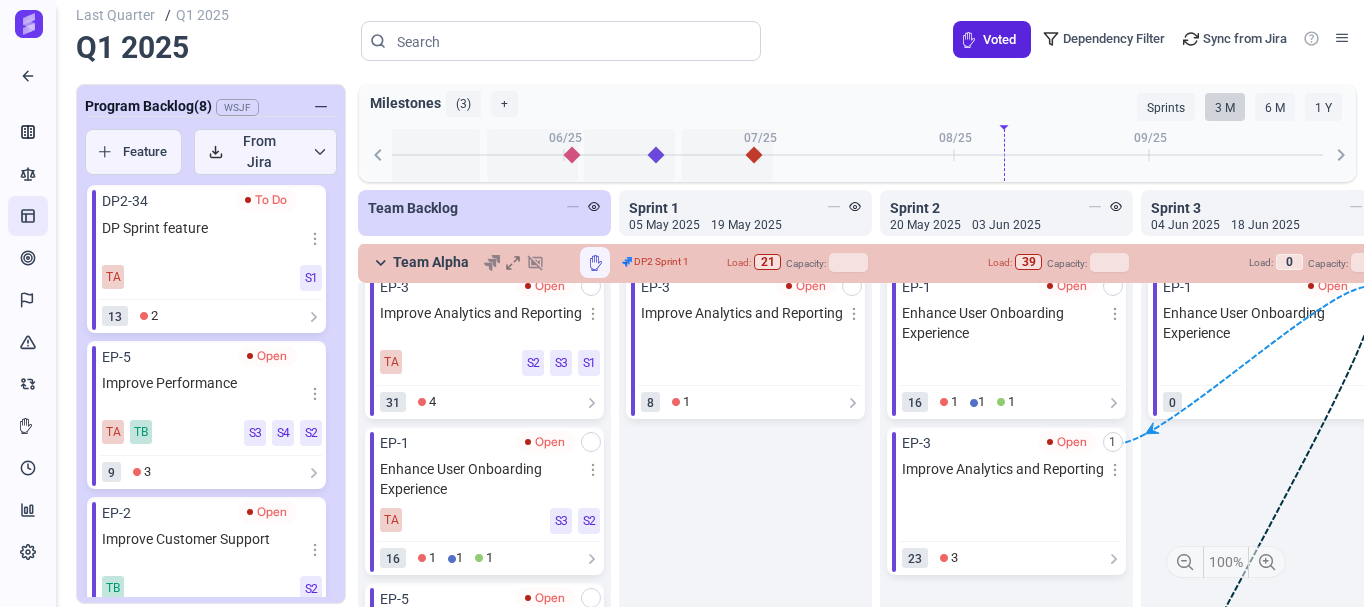 scroll, scrollTop: 204, scrollLeft: 0, axis: vertical 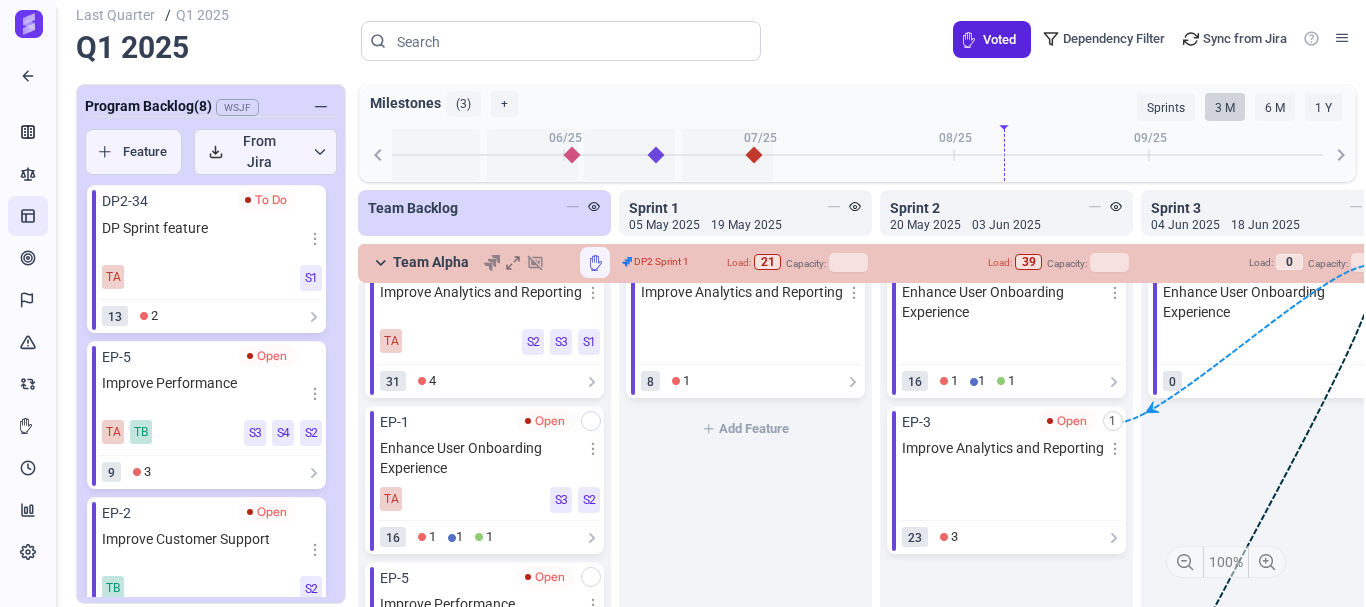 drag, startPoint x: 496, startPoint y: 339, endPoint x: 721, endPoint y: 388, distance: 230.27374 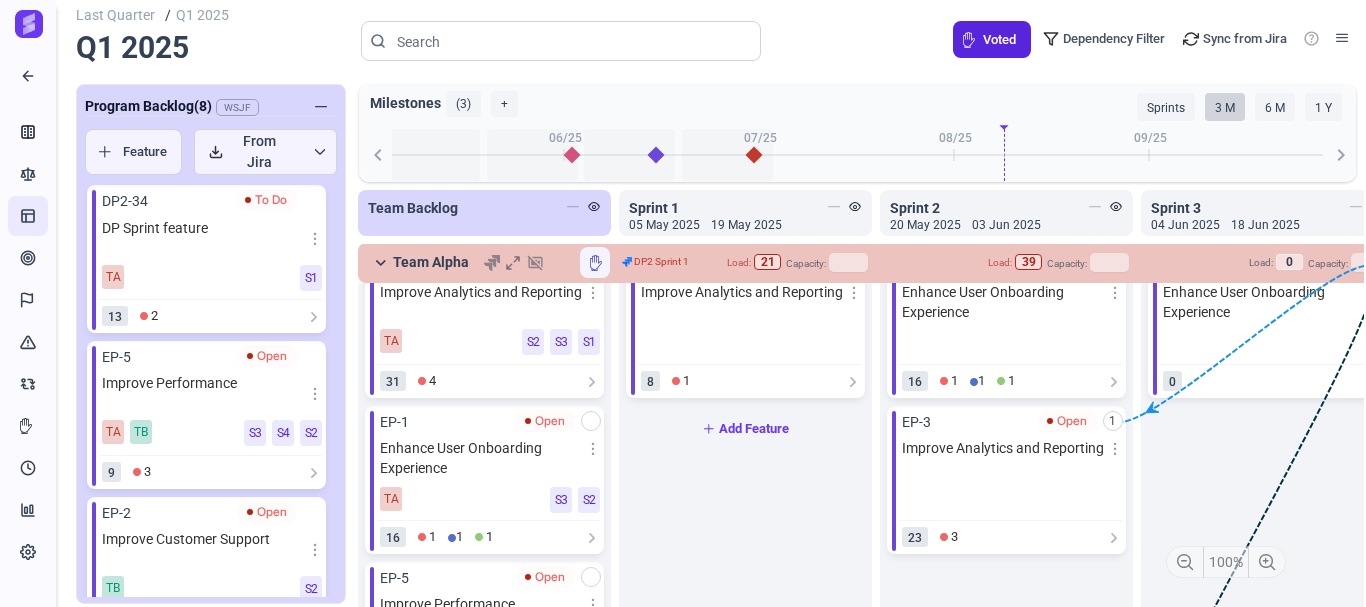 drag, startPoint x: 707, startPoint y: 342, endPoint x: 788, endPoint y: 414, distance: 108.37435 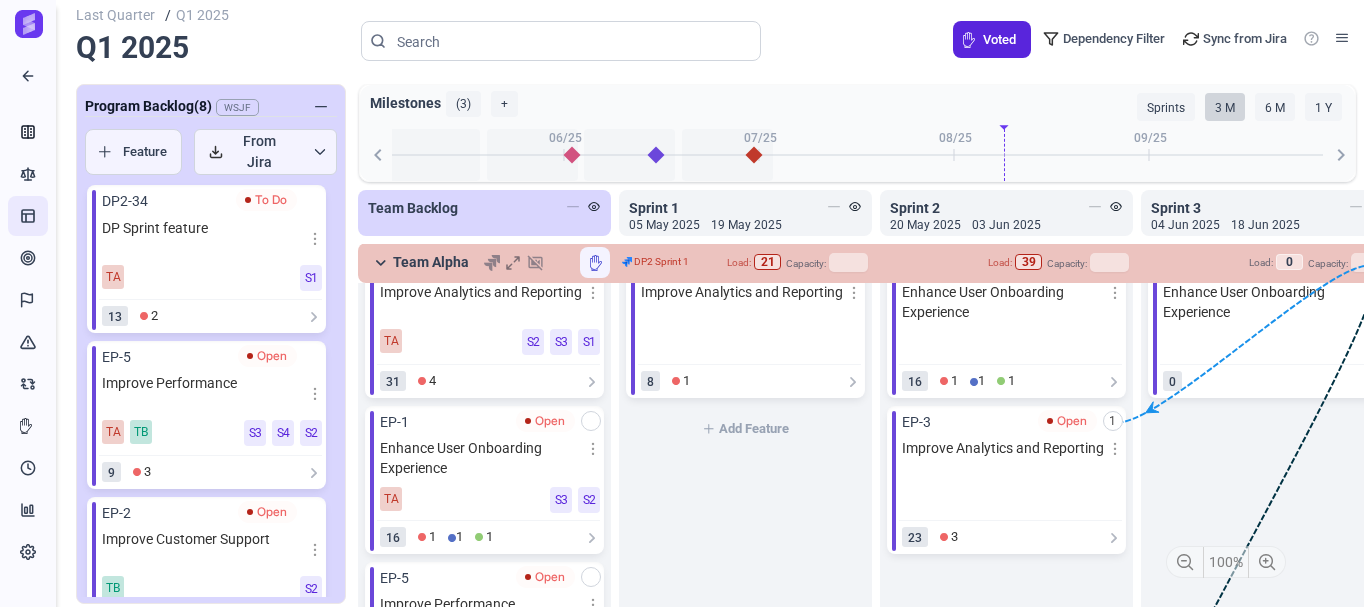 drag, startPoint x: 927, startPoint y: 472, endPoint x: 787, endPoint y: 480, distance: 140.22838 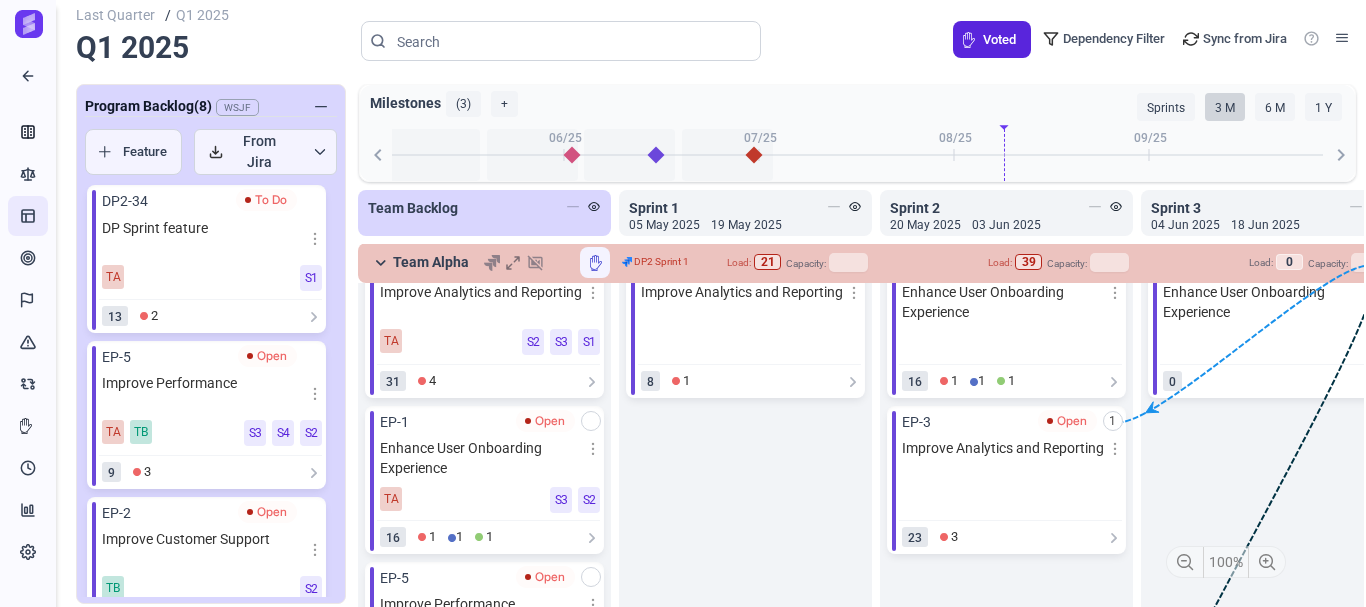 drag, startPoint x: 523, startPoint y: 446, endPoint x: 585, endPoint y: 489, distance: 75.45197 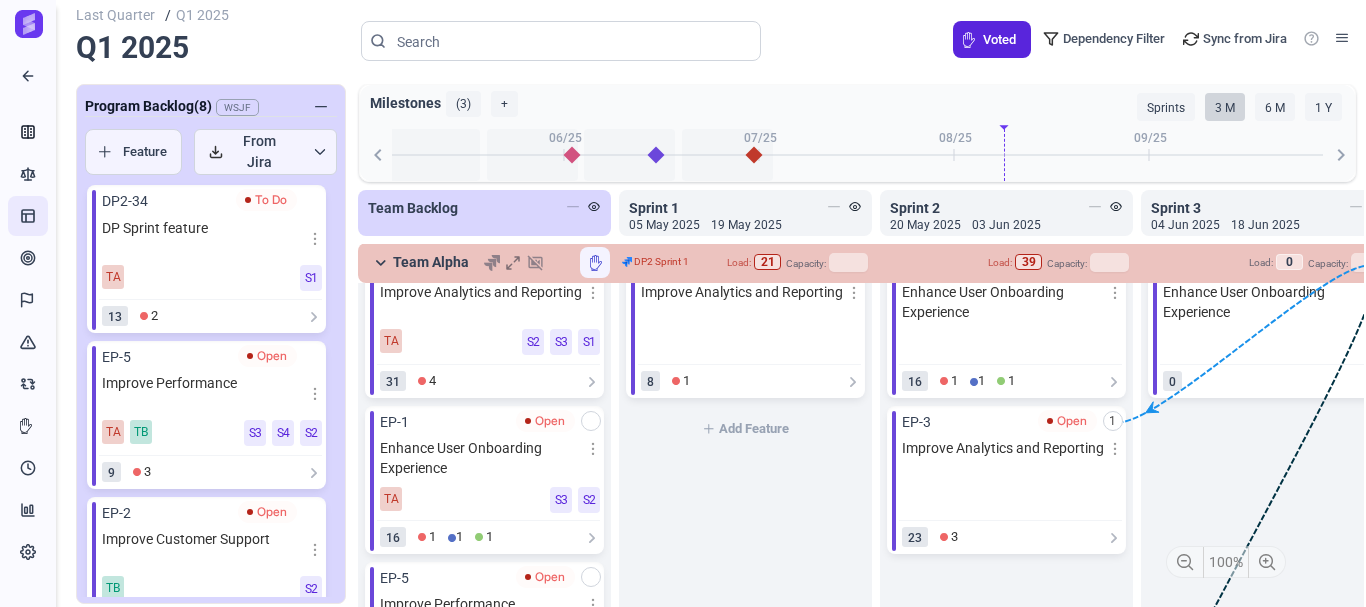 drag, startPoint x: 475, startPoint y: 463, endPoint x: 856, endPoint y: 456, distance: 381.0643 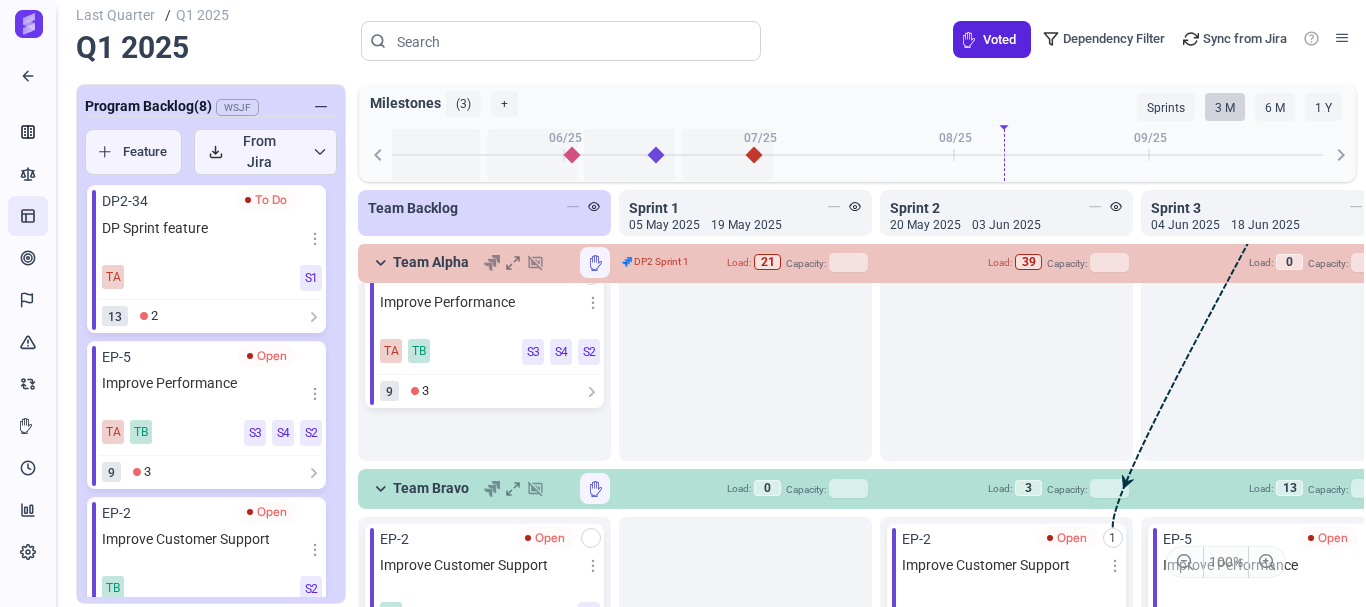 scroll, scrollTop: 510, scrollLeft: 0, axis: vertical 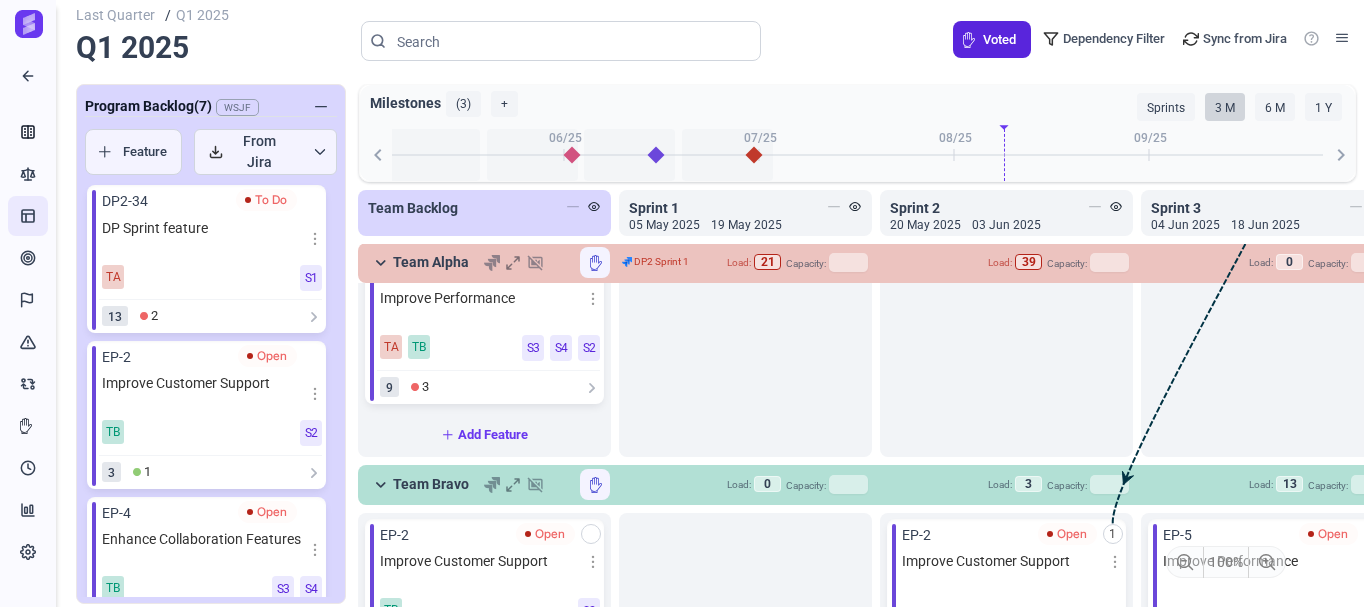 drag, startPoint x: 237, startPoint y: 411, endPoint x: 470, endPoint y: 412, distance: 233.00215 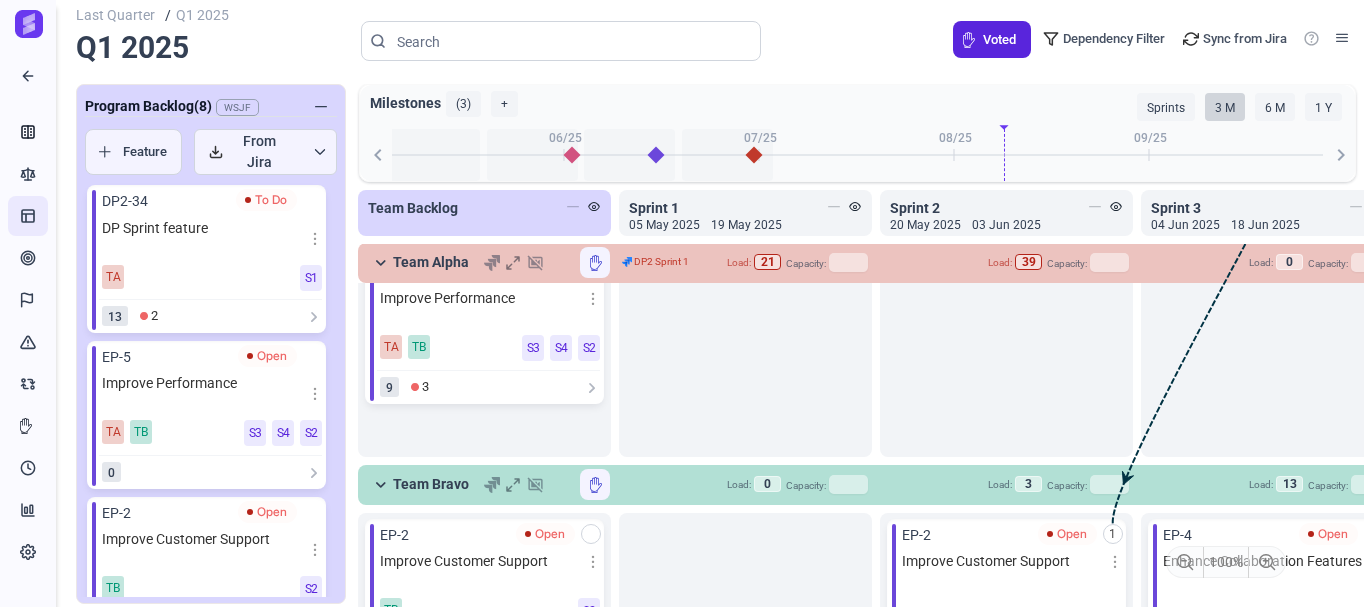 drag, startPoint x: 191, startPoint y: 401, endPoint x: 328, endPoint y: 393, distance: 137.23338 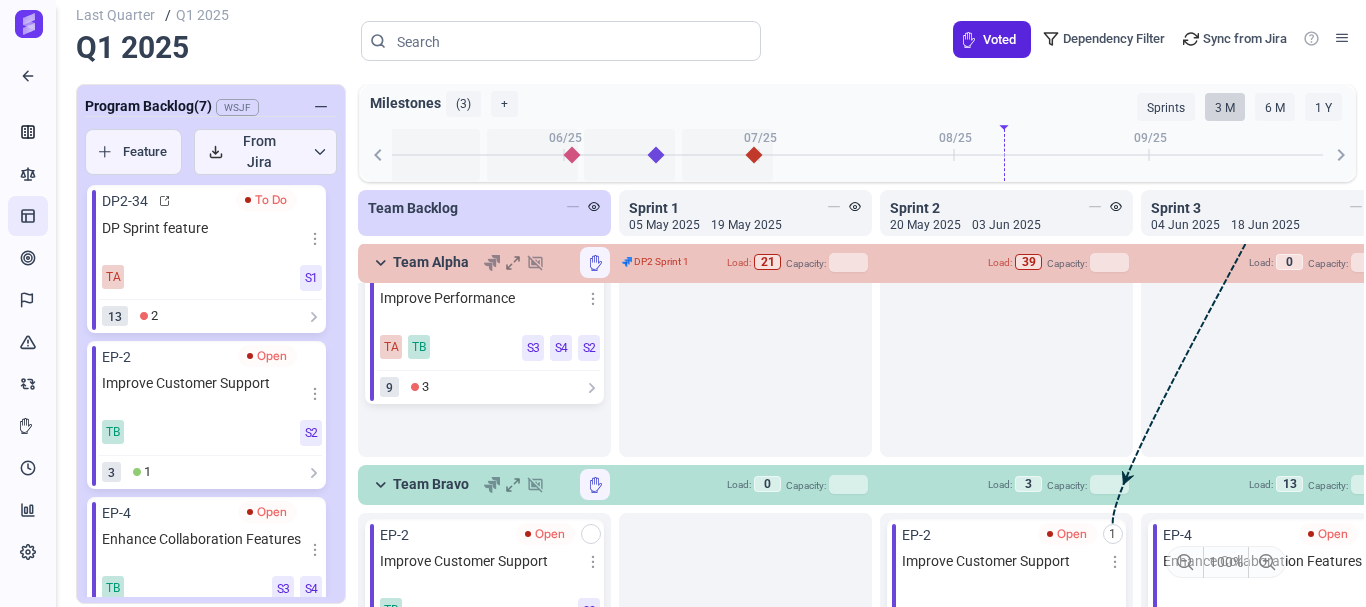 drag, startPoint x: 228, startPoint y: 408, endPoint x: 257, endPoint y: 284, distance: 127.345985 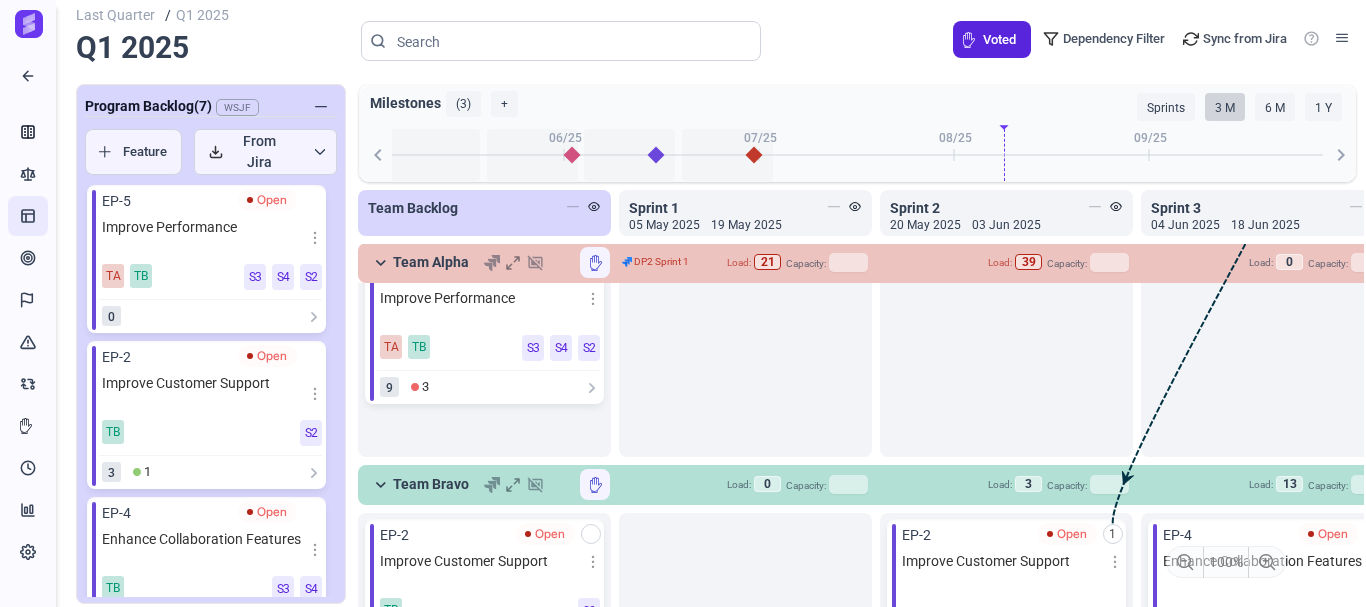 drag, startPoint x: 225, startPoint y: 278, endPoint x: 313, endPoint y: 331, distance: 102.7278 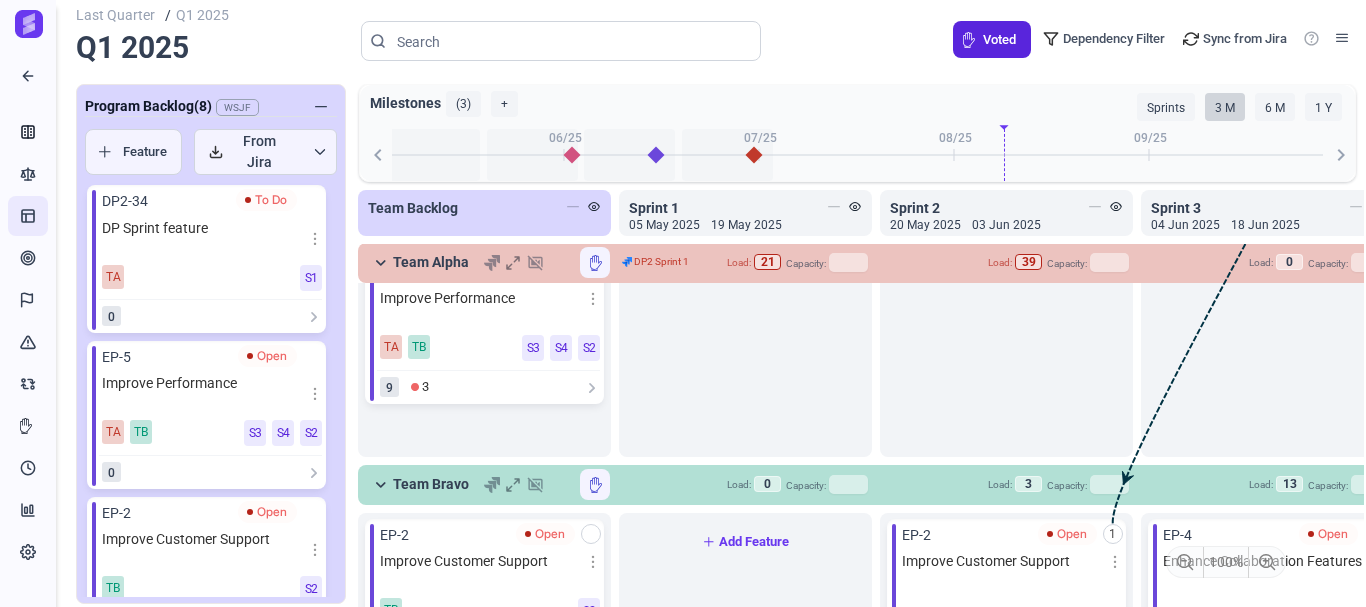 drag, startPoint x: 213, startPoint y: 288, endPoint x: 735, endPoint y: 547, distance: 582.72205 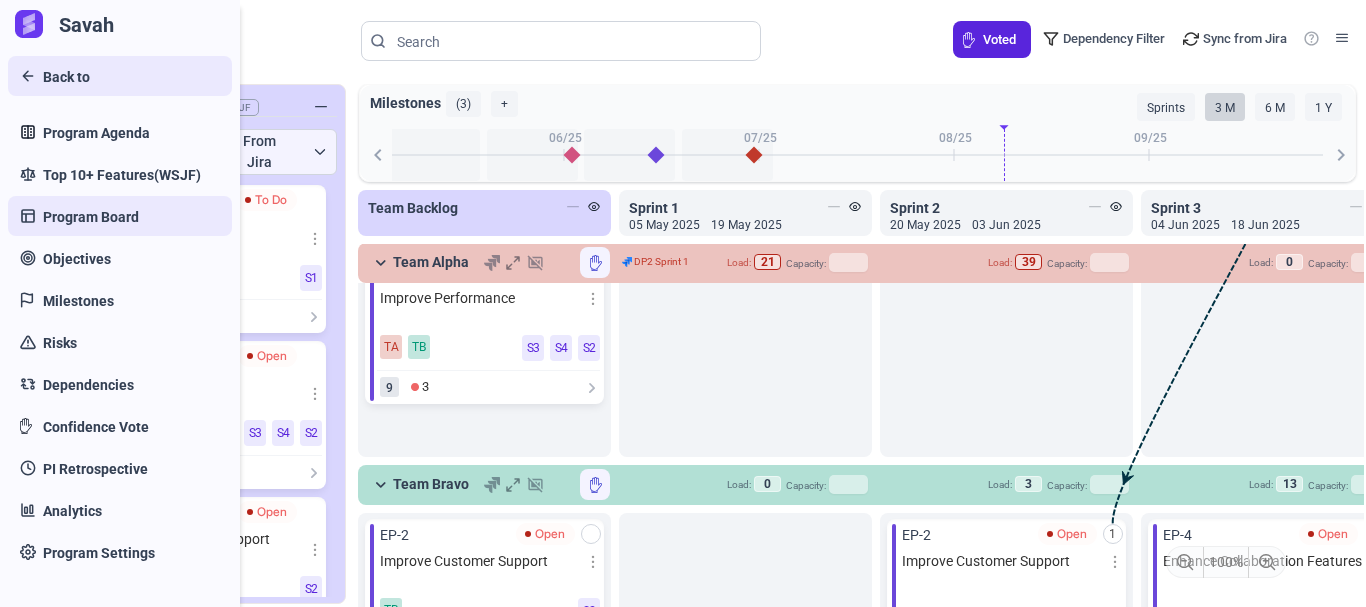 click on "Back to" at bounding box center (66, 77) 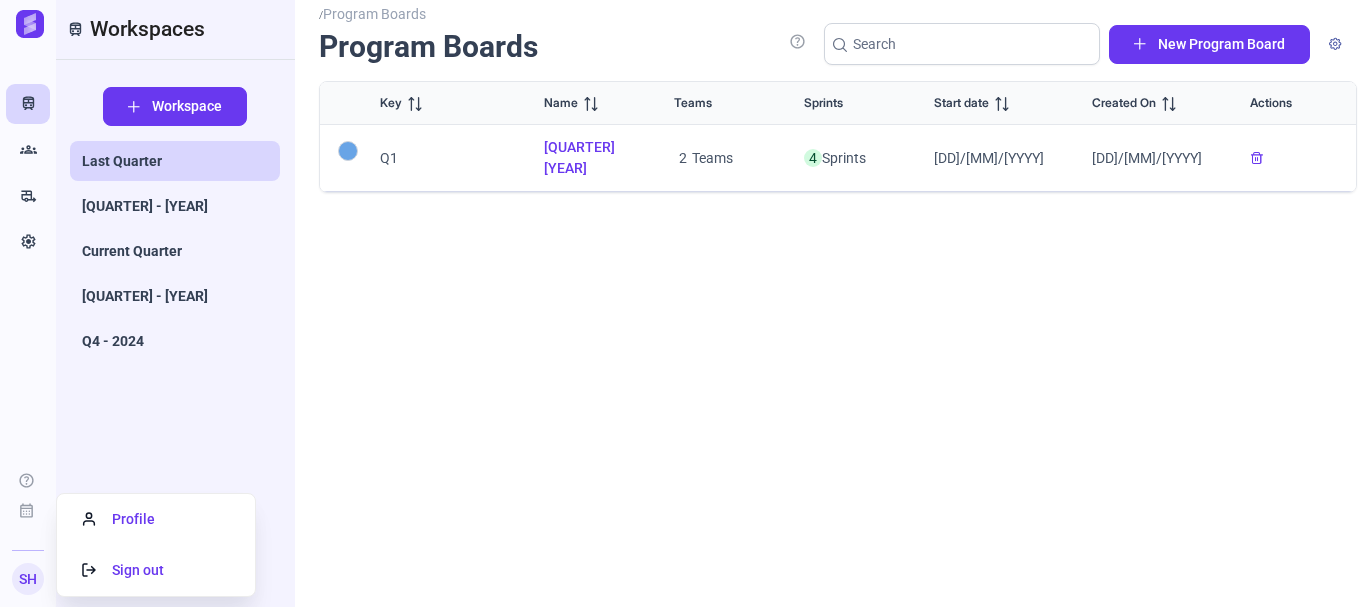 scroll, scrollTop: 0, scrollLeft: 0, axis: both 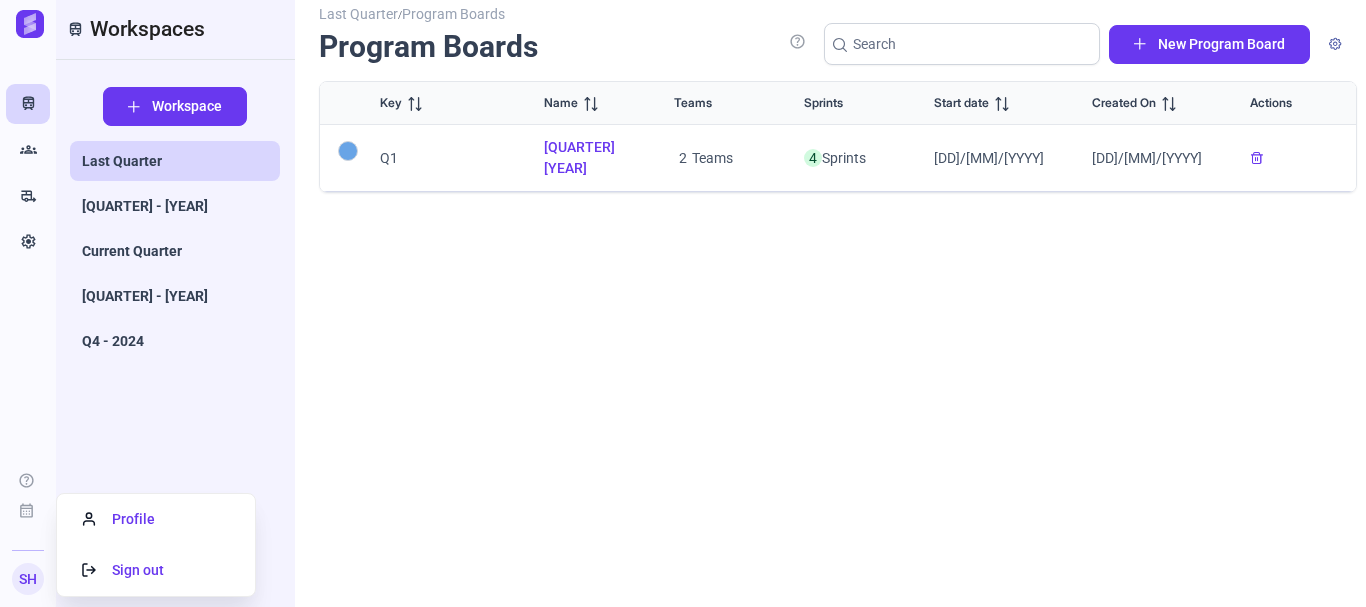 click on "SH" at bounding box center [28, 579] 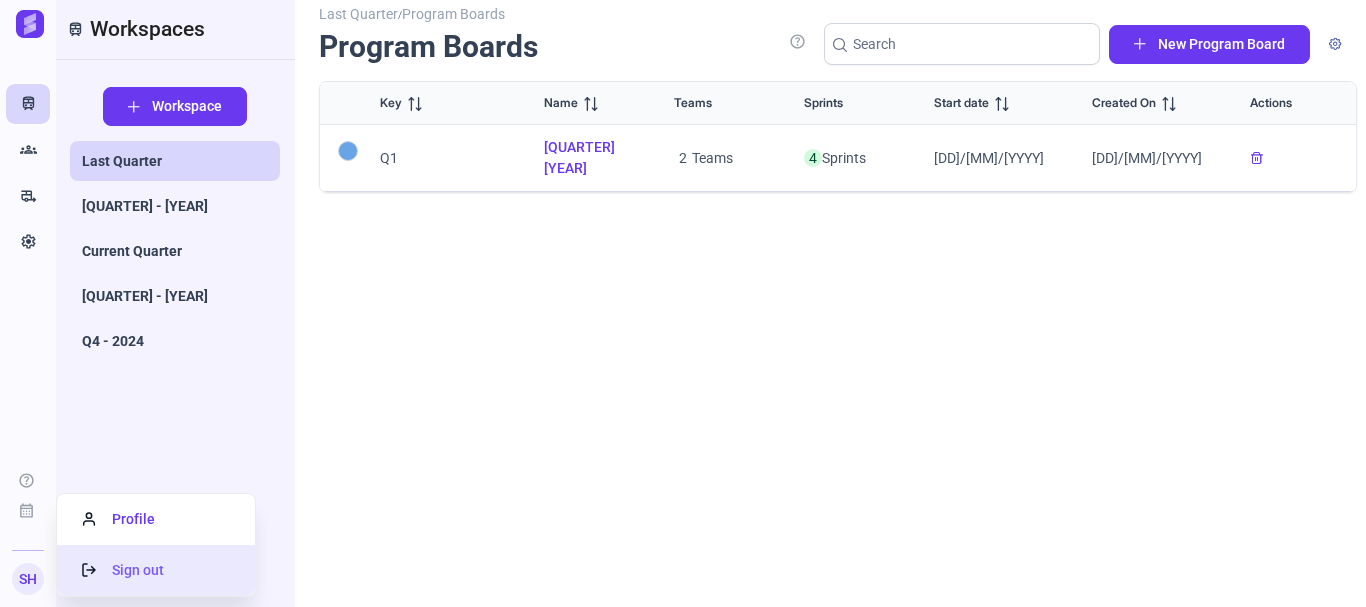 click on "Sign out" at bounding box center (123, 570) 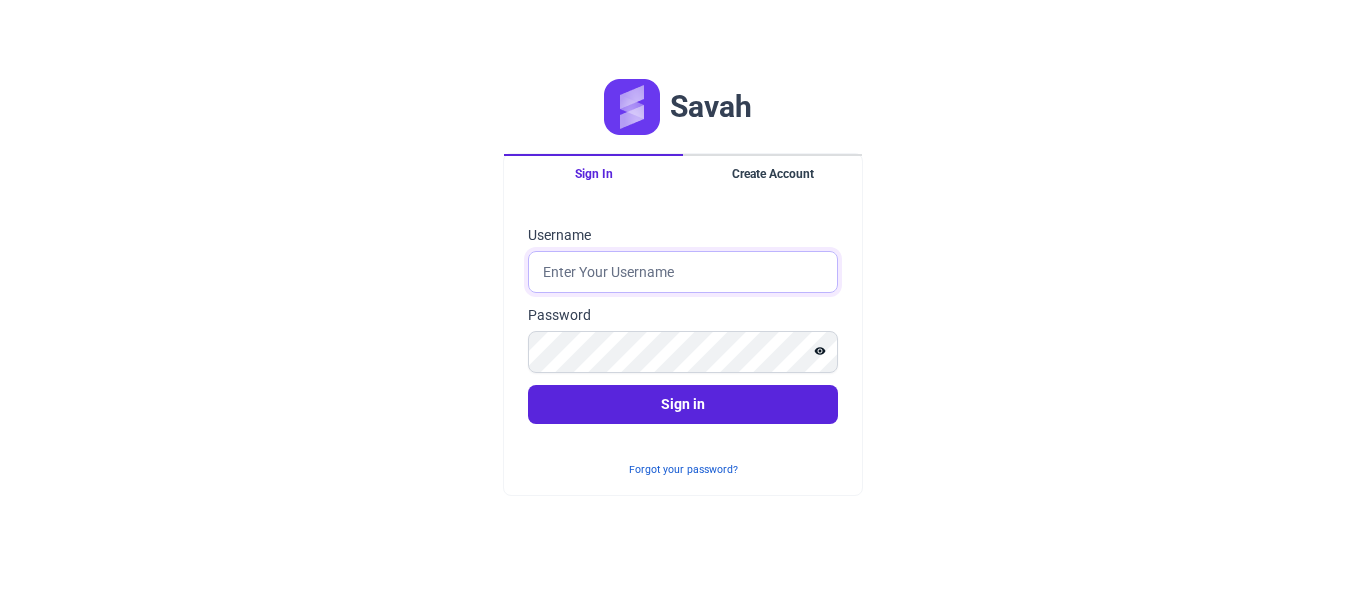 click on "Username" 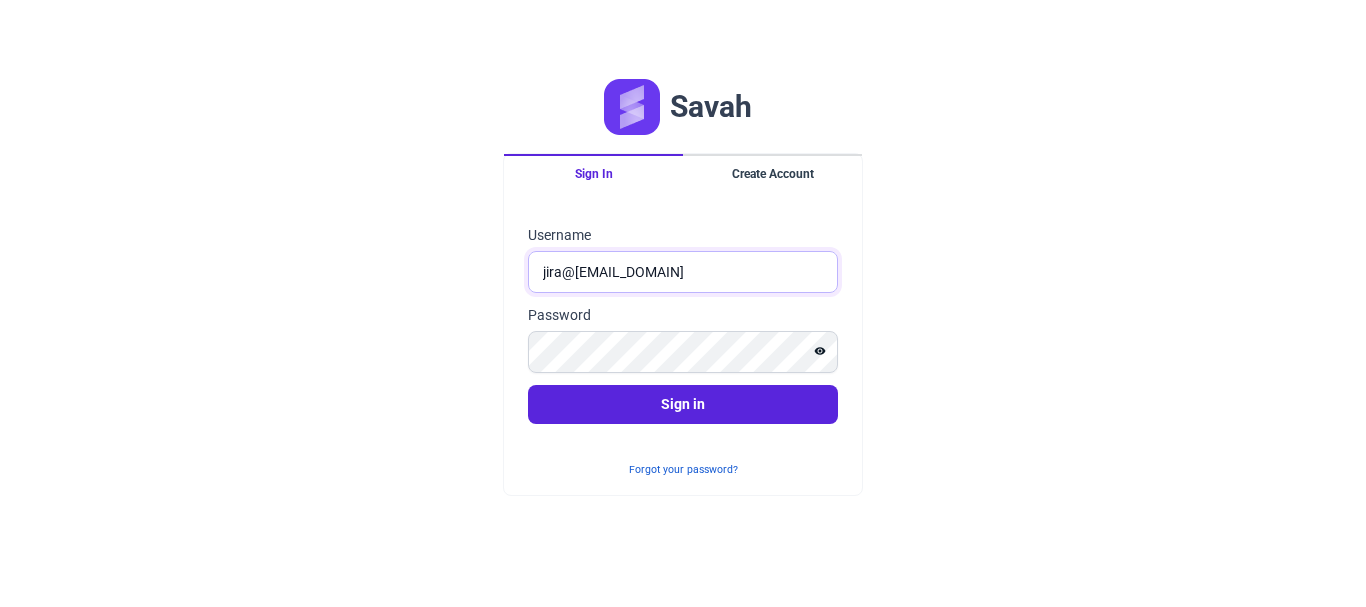 type on "jira@[EMAIL_DOMAIN]" 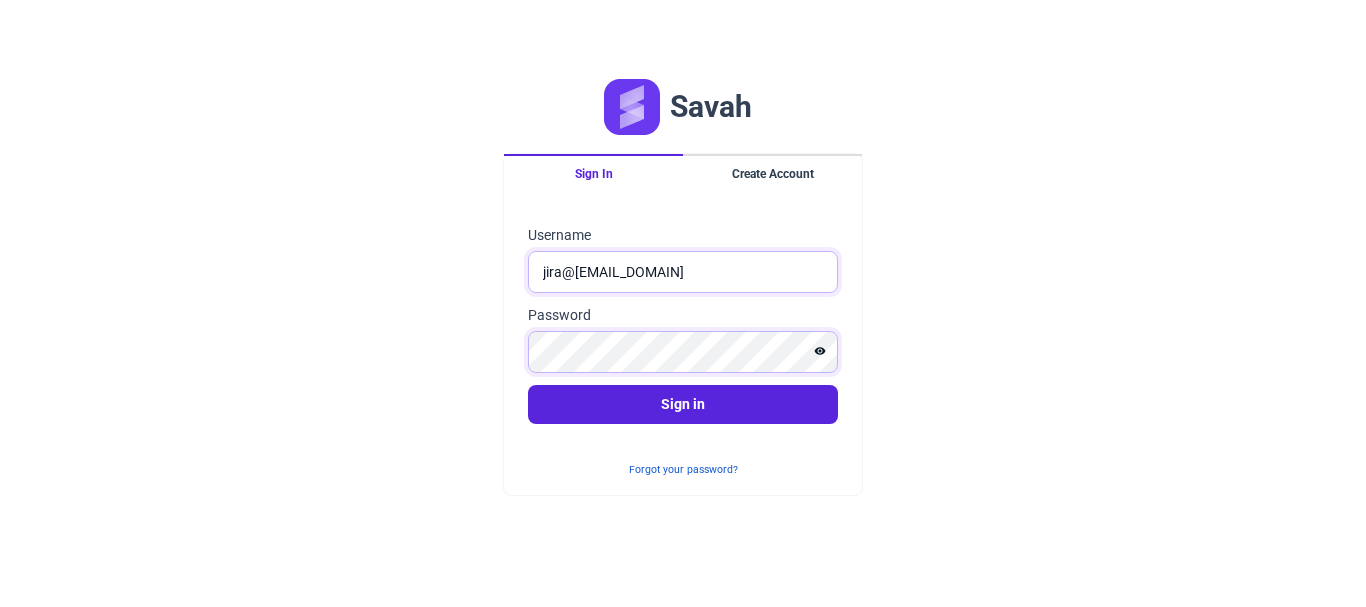 click on "Sign in" 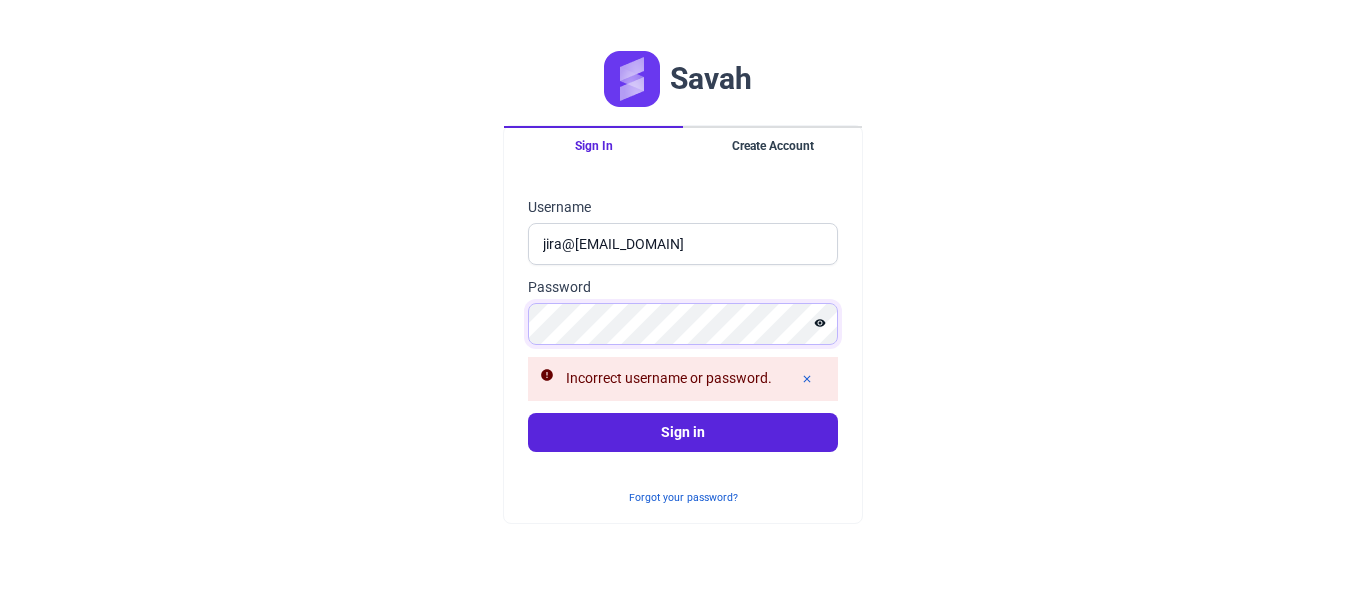 click on "Sign in" 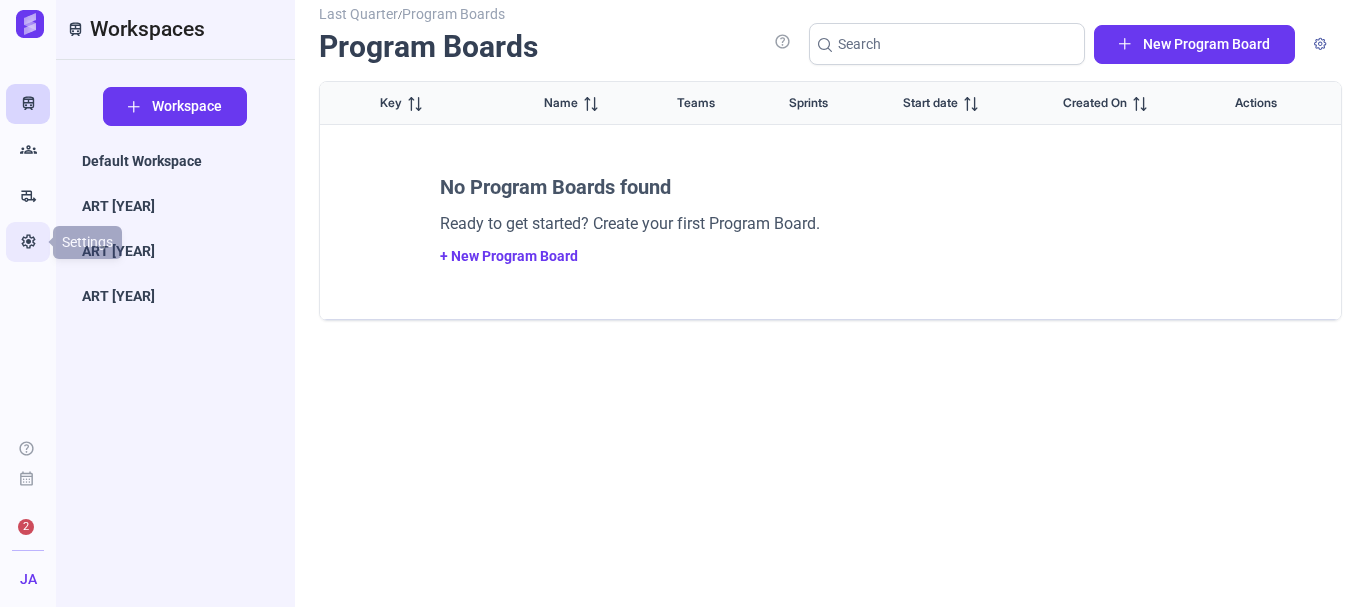click on "Settings" at bounding box center [28, 242] 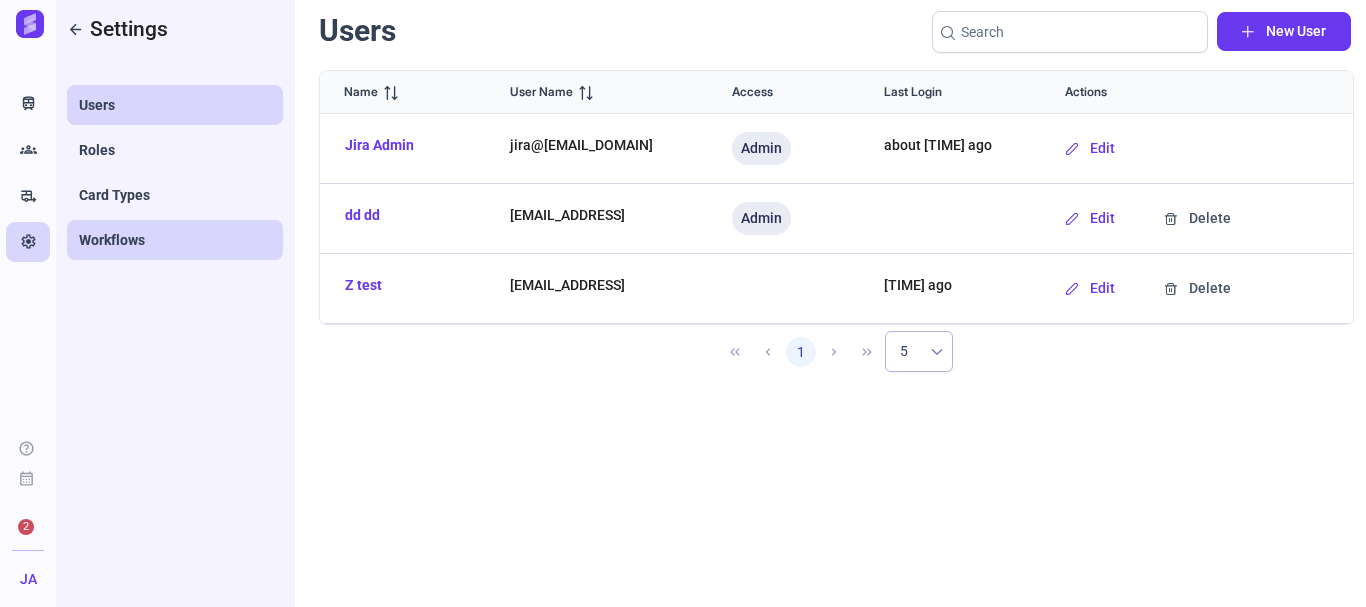 click on "Workflows" at bounding box center (112, 240) 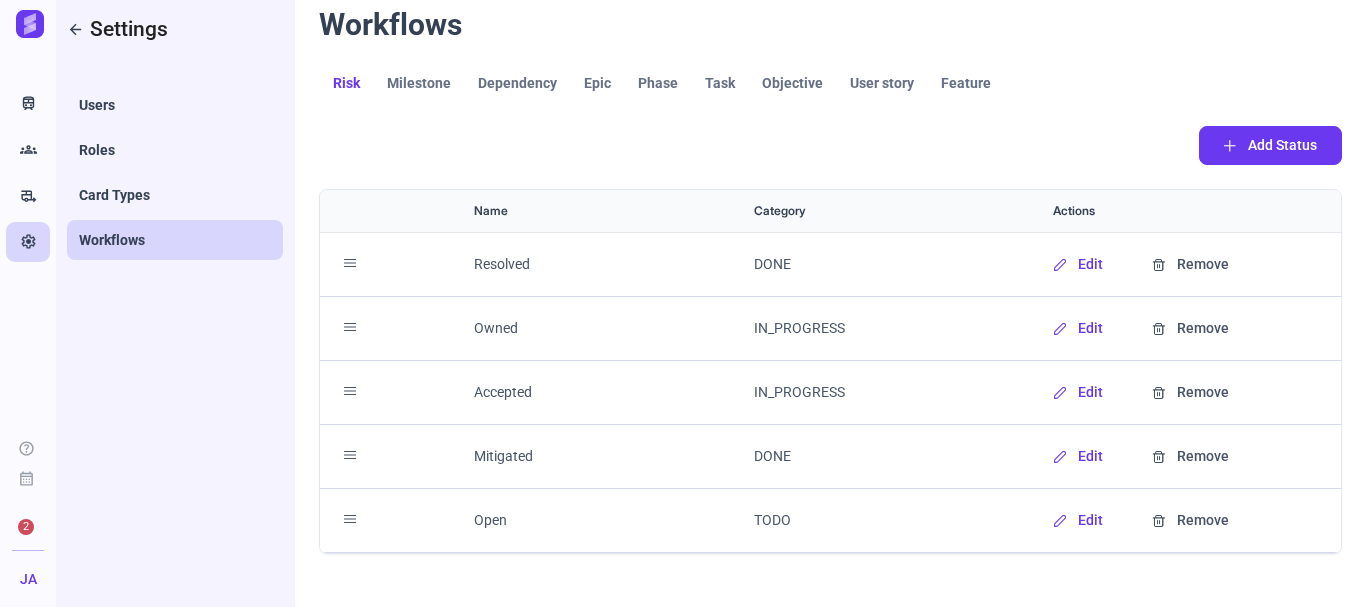 drag, startPoint x: 346, startPoint y: 261, endPoint x: 358, endPoint y: 336, distance: 75.95393 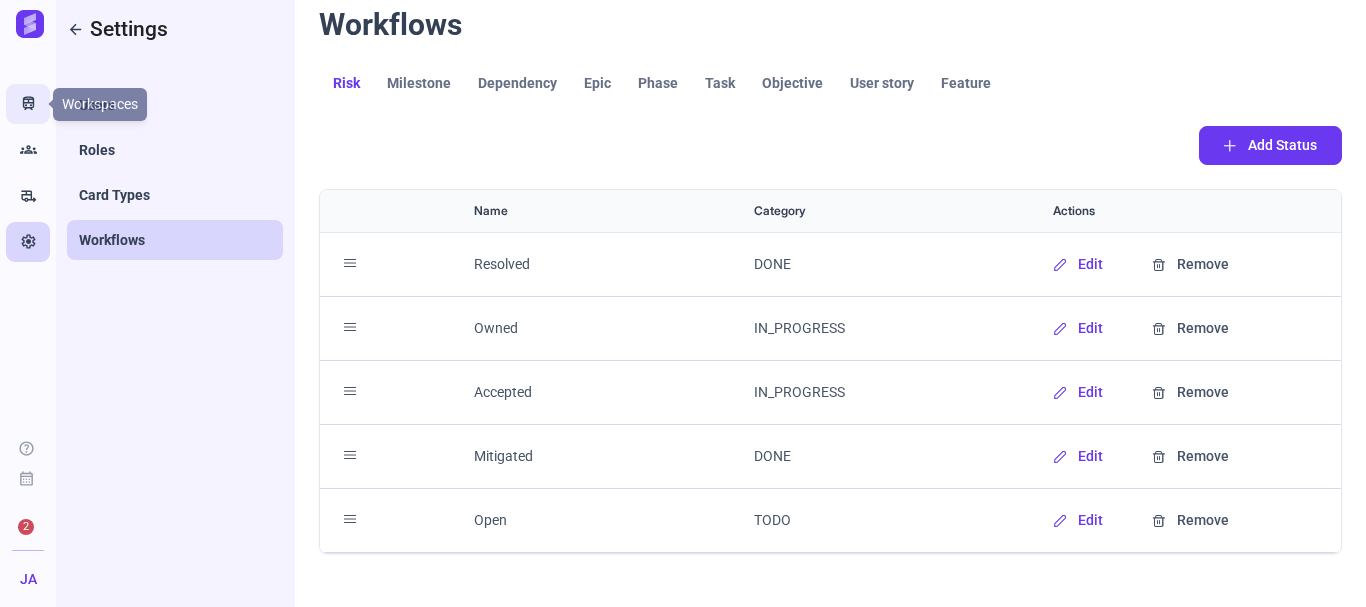 click on "Train" at bounding box center (28, 104) 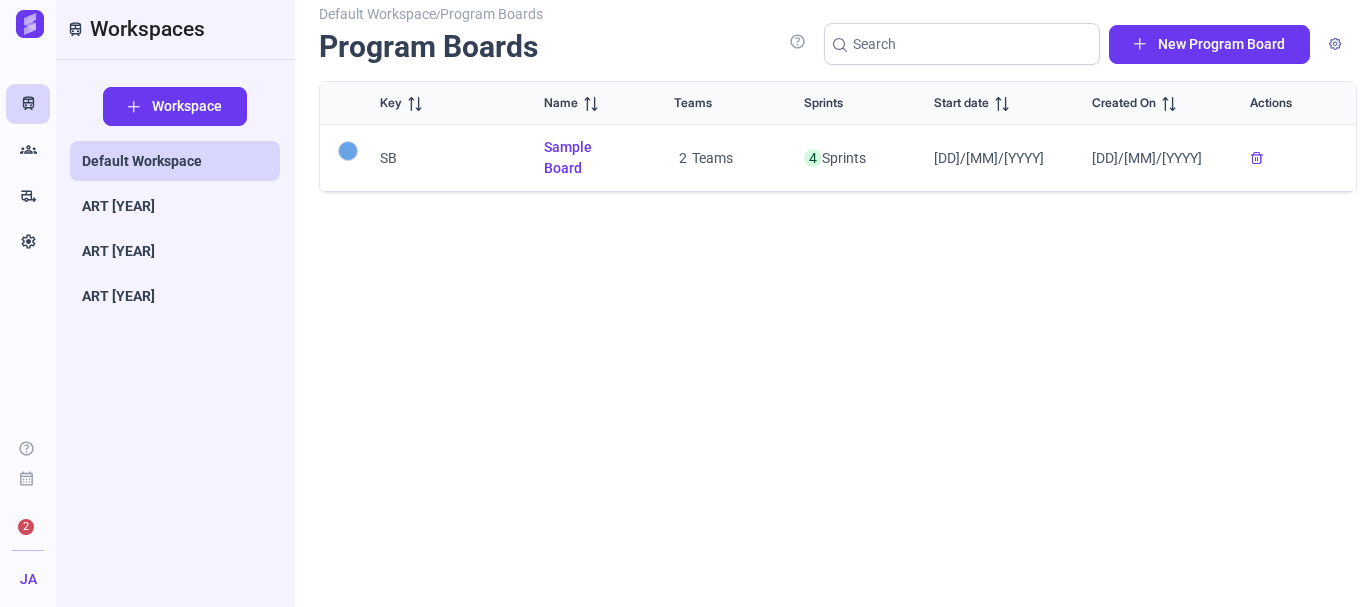 click on "Sample Board" at bounding box center [585, 158] 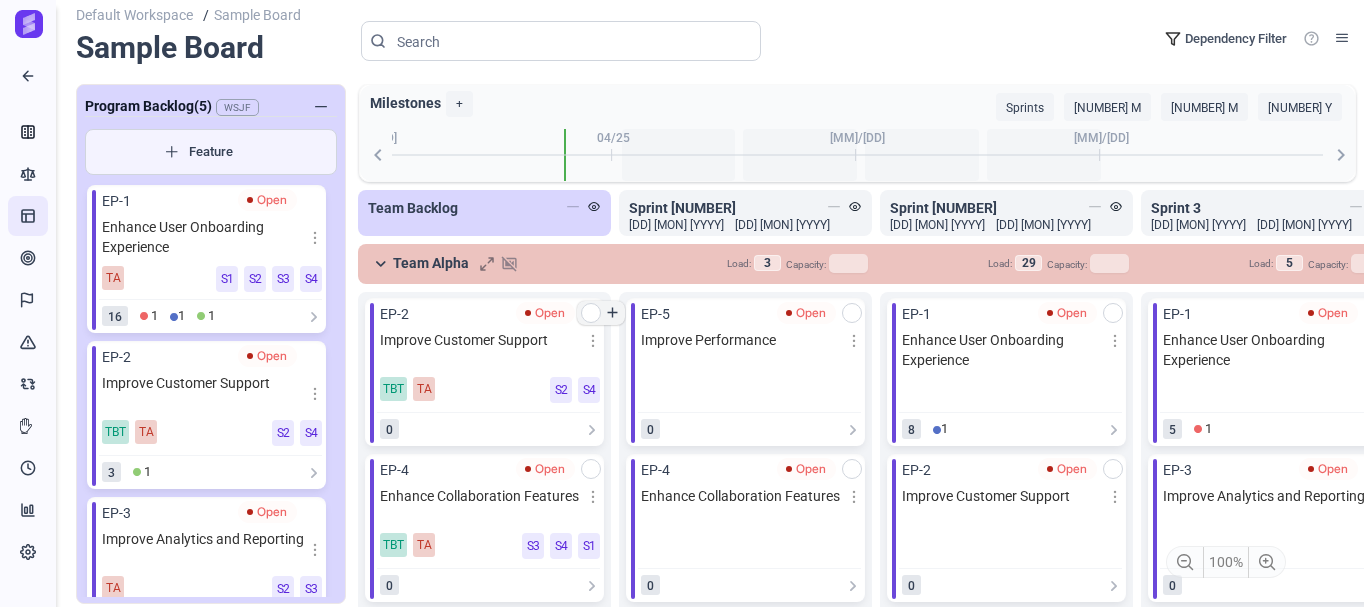 scroll, scrollTop: 510, scrollLeft: 0, axis: vertical 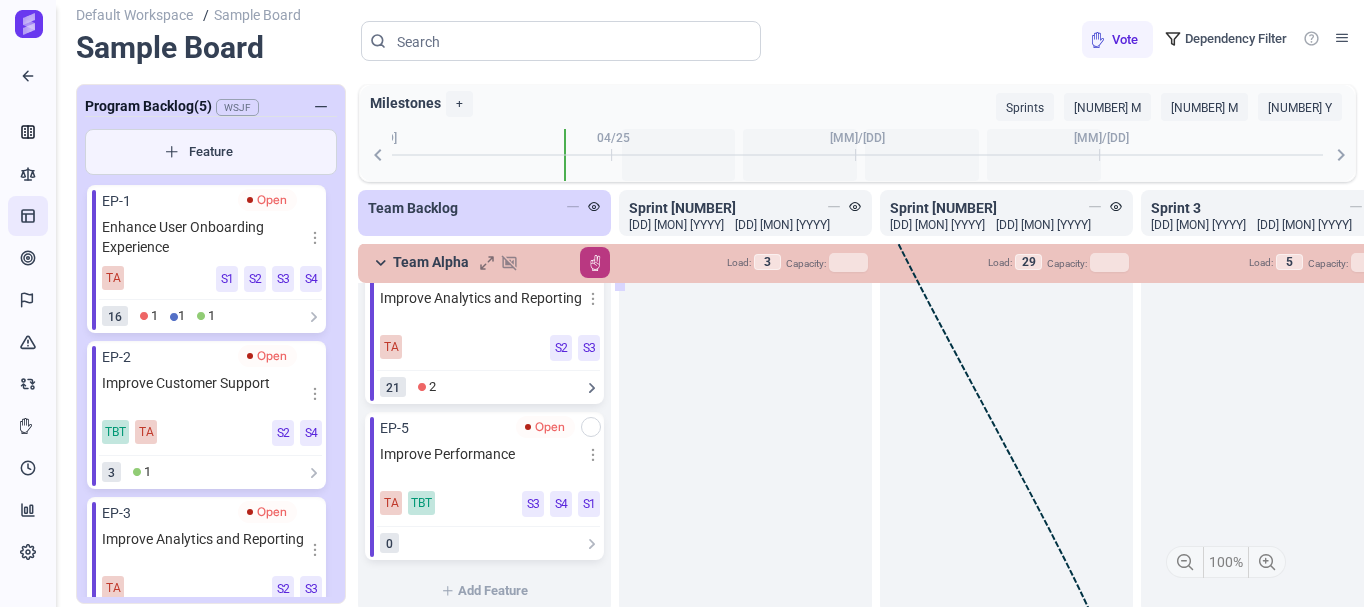 drag, startPoint x: 458, startPoint y: 354, endPoint x: 590, endPoint y: 392, distance: 137.36084 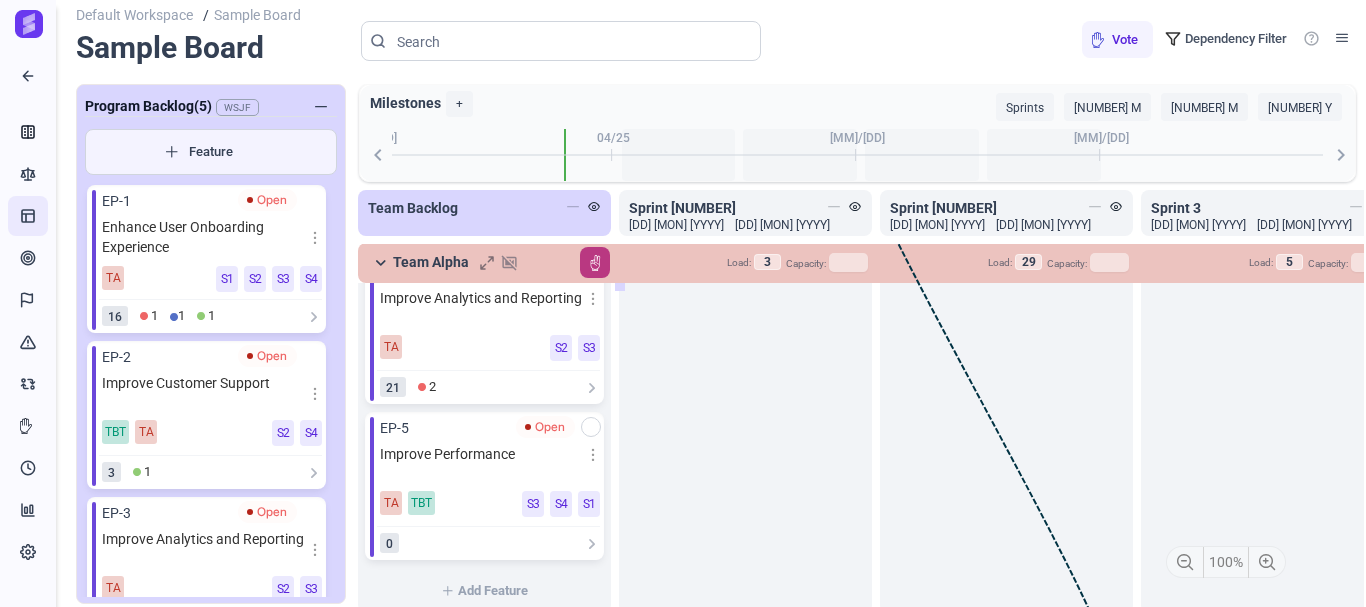 drag, startPoint x: 448, startPoint y: 467, endPoint x: 452, endPoint y: 487, distance: 20.396078 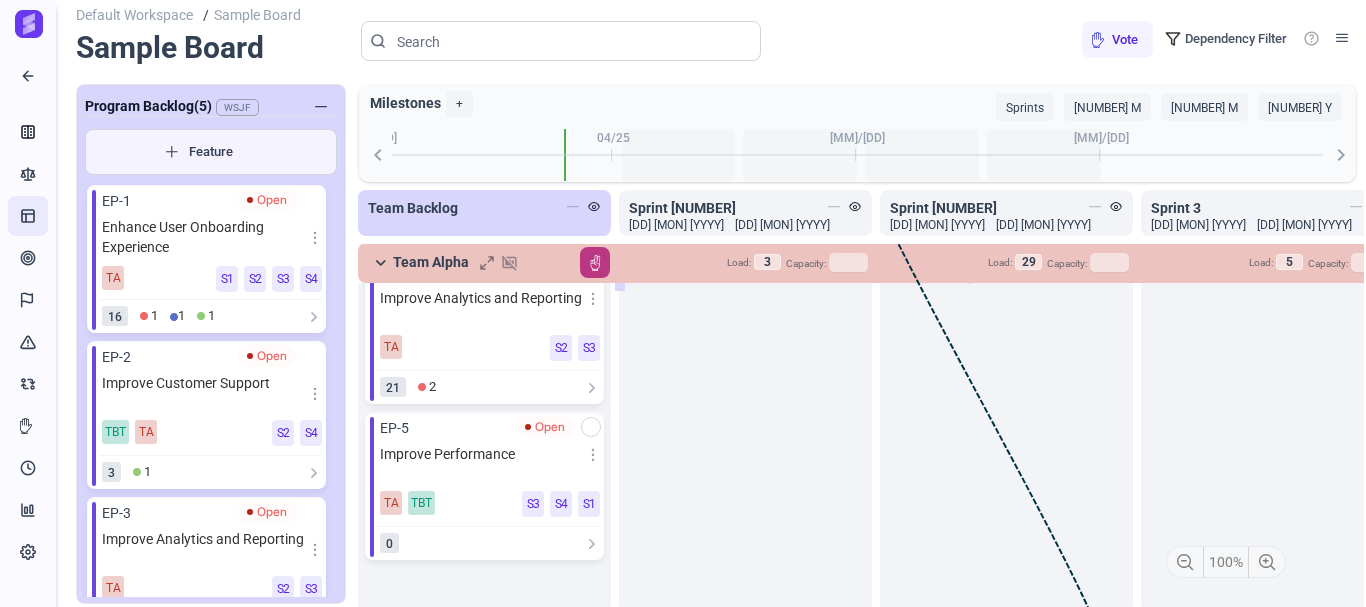 drag, startPoint x: 483, startPoint y: 487, endPoint x: 903, endPoint y: 395, distance: 429.95813 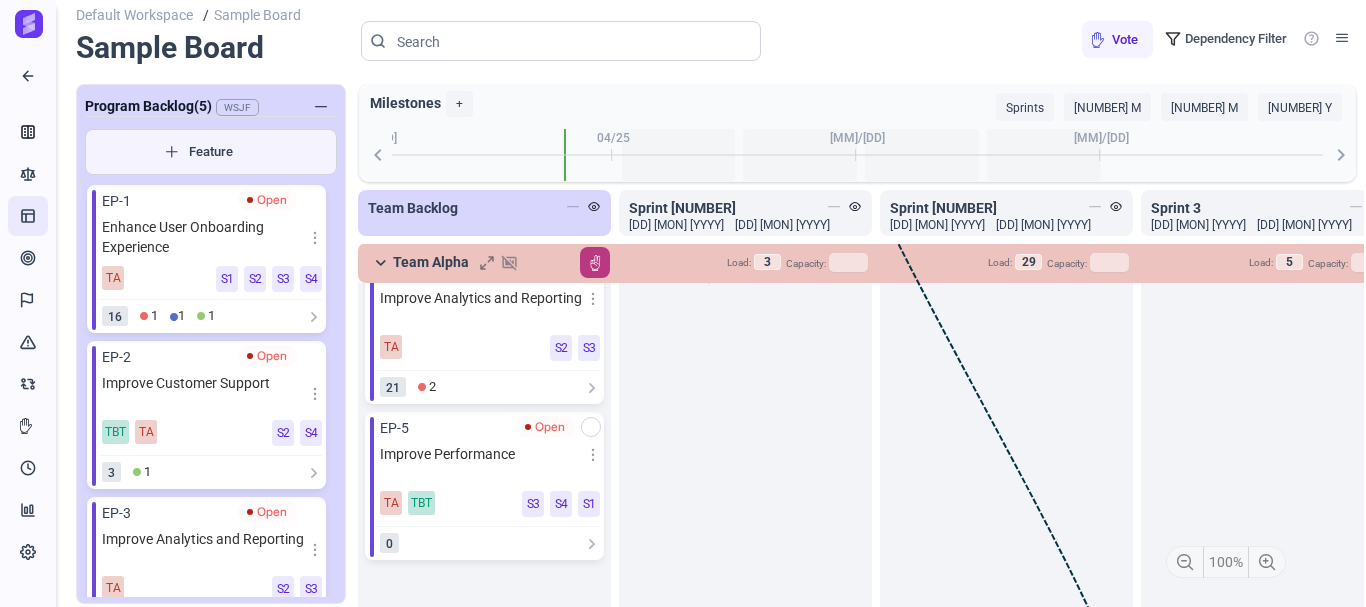 drag, startPoint x: 513, startPoint y: 341, endPoint x: 670, endPoint y: 389, distance: 164.17369 